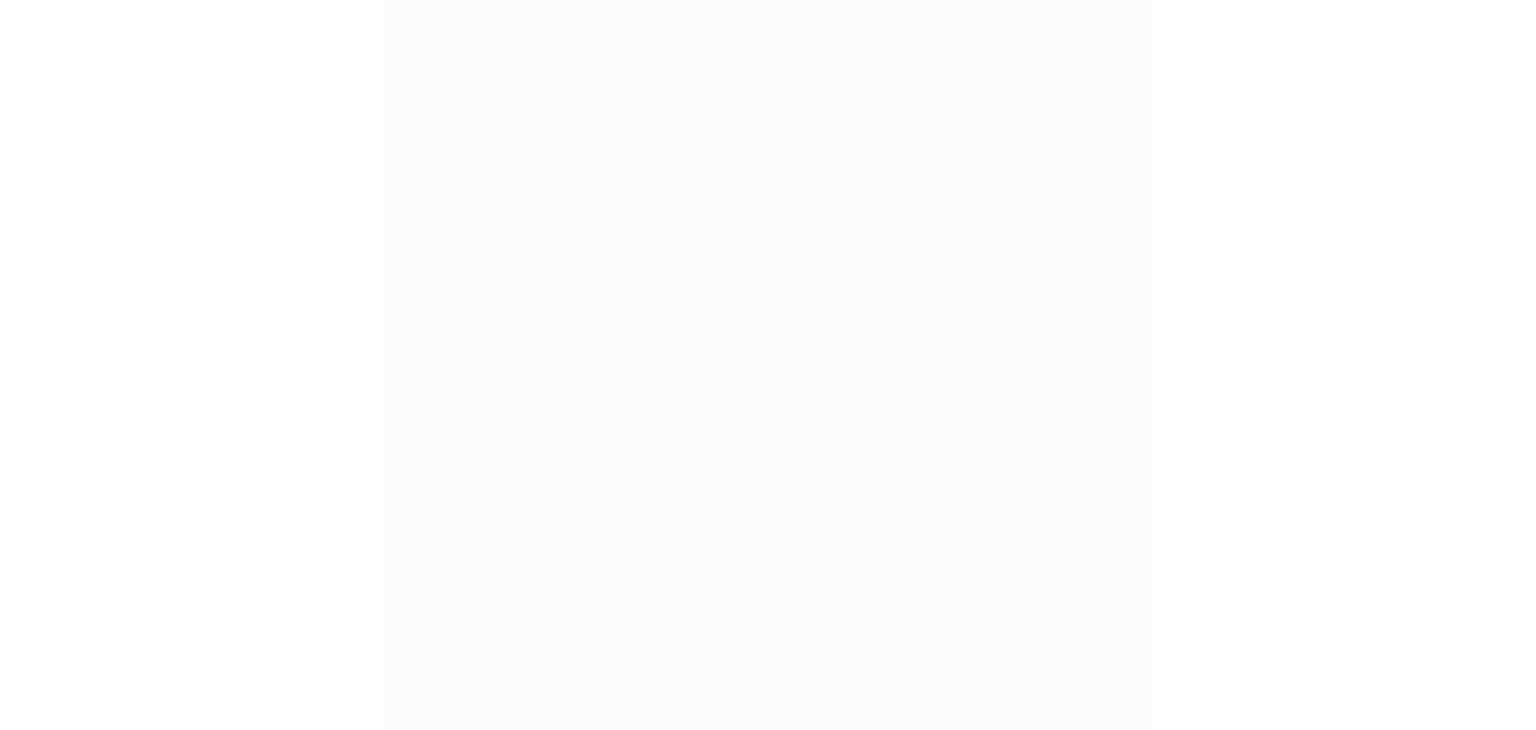 scroll, scrollTop: 0, scrollLeft: 0, axis: both 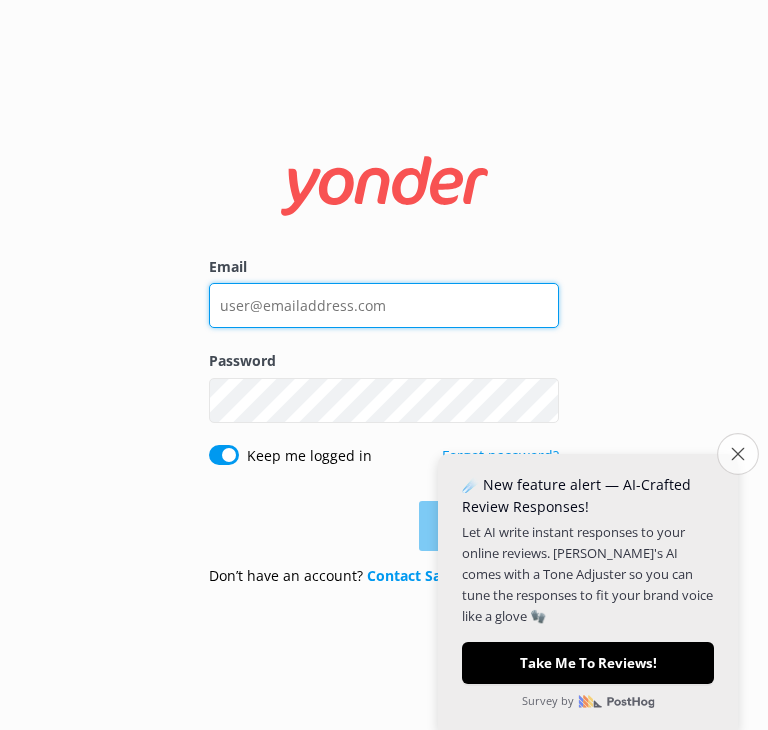 type on "[EMAIL_ADDRESS][DOMAIN_NAME]" 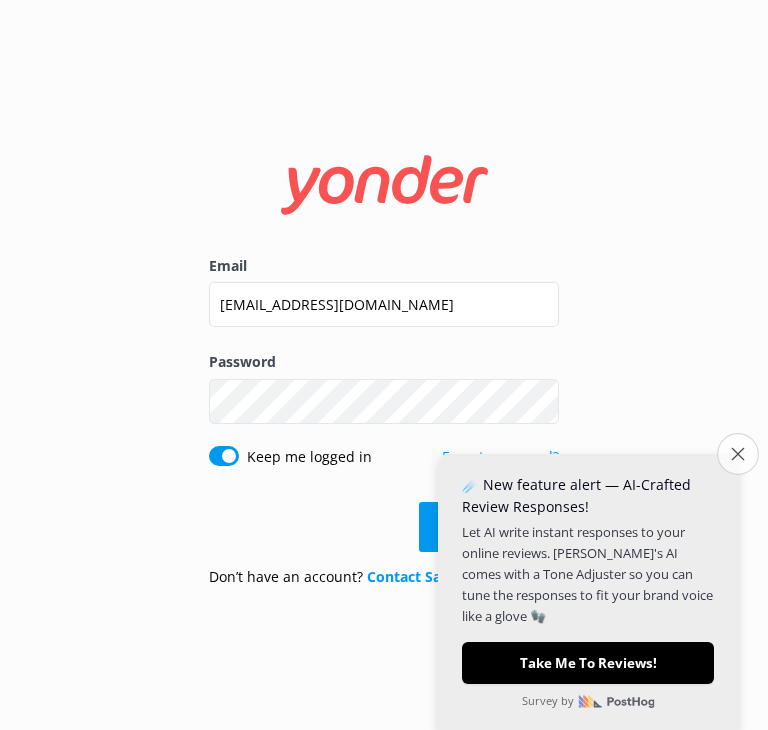click on "Close survey" at bounding box center (738, 454) 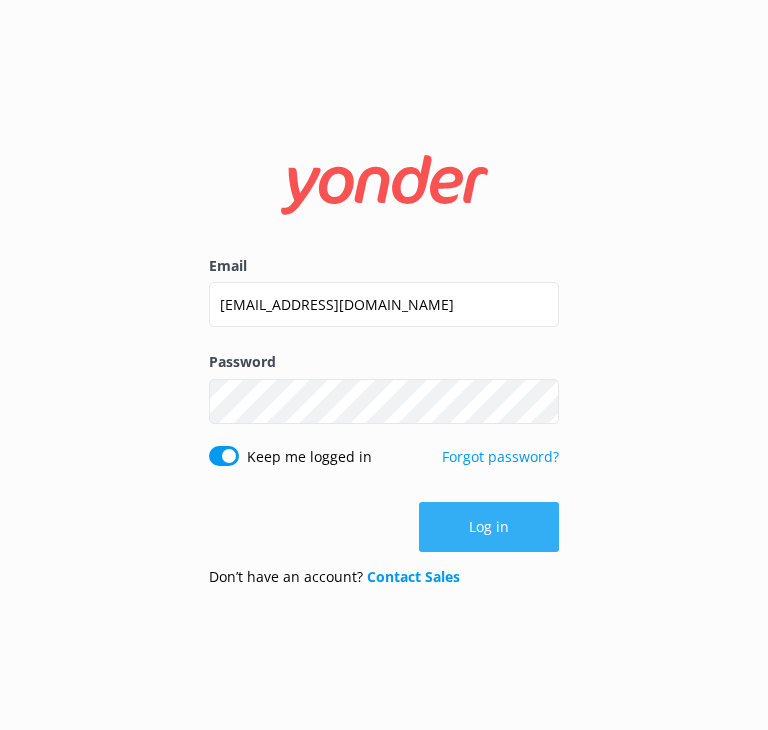 click on "Log in" at bounding box center [489, 527] 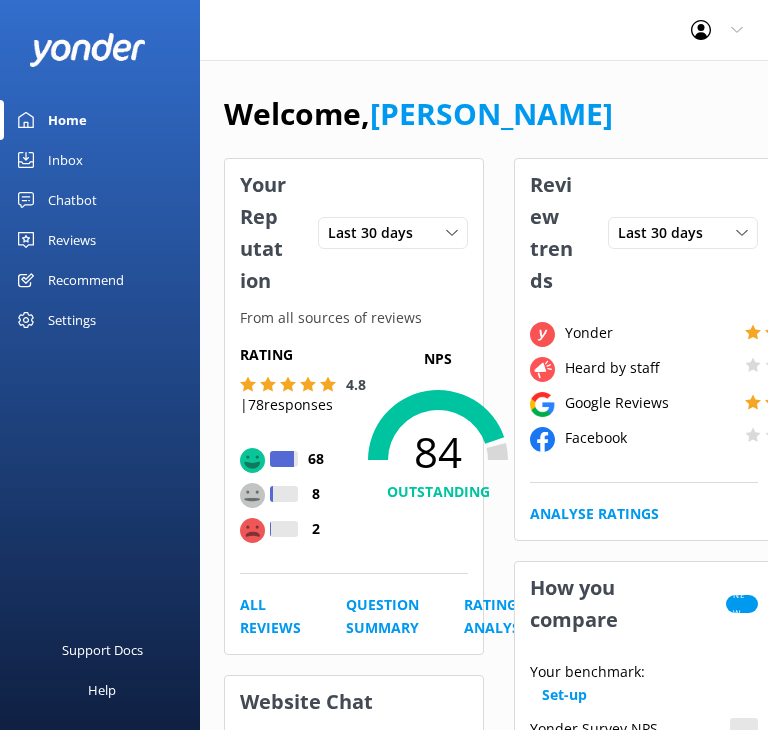 click on "Chatbot" at bounding box center (100, 200) 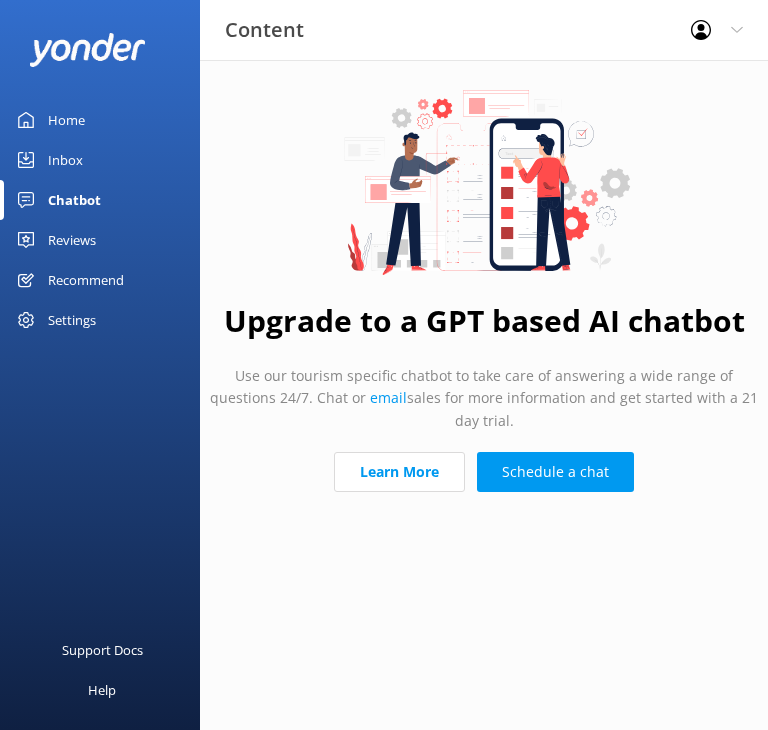 click on "Home" at bounding box center (66, 120) 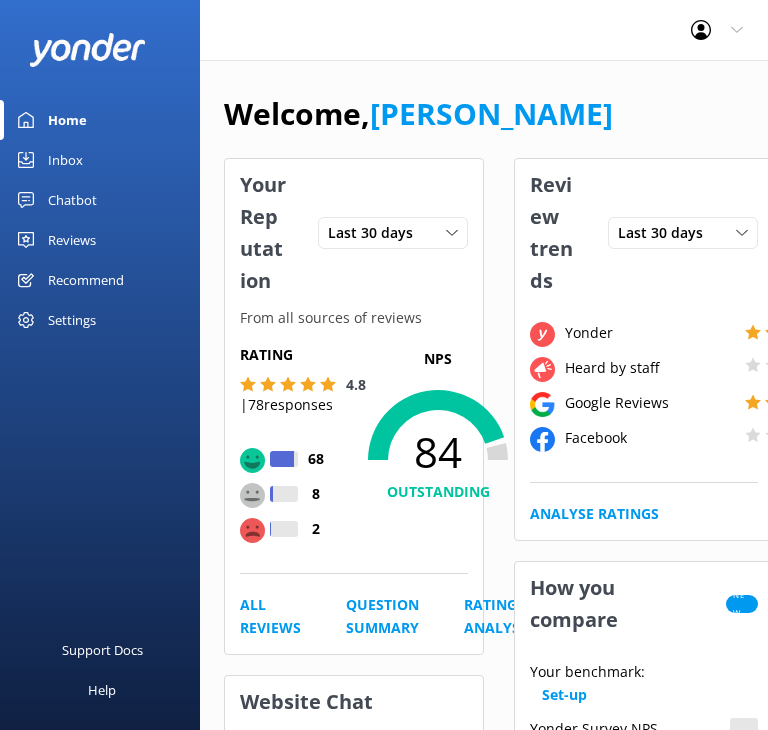 click on "Inbox" at bounding box center [100, 160] 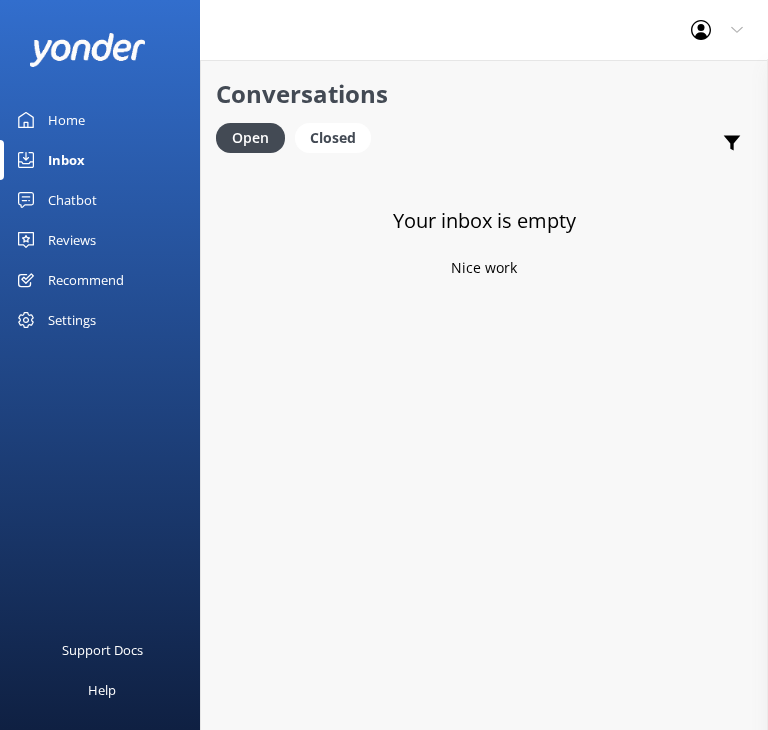 click on "Reviews" at bounding box center [100, 240] 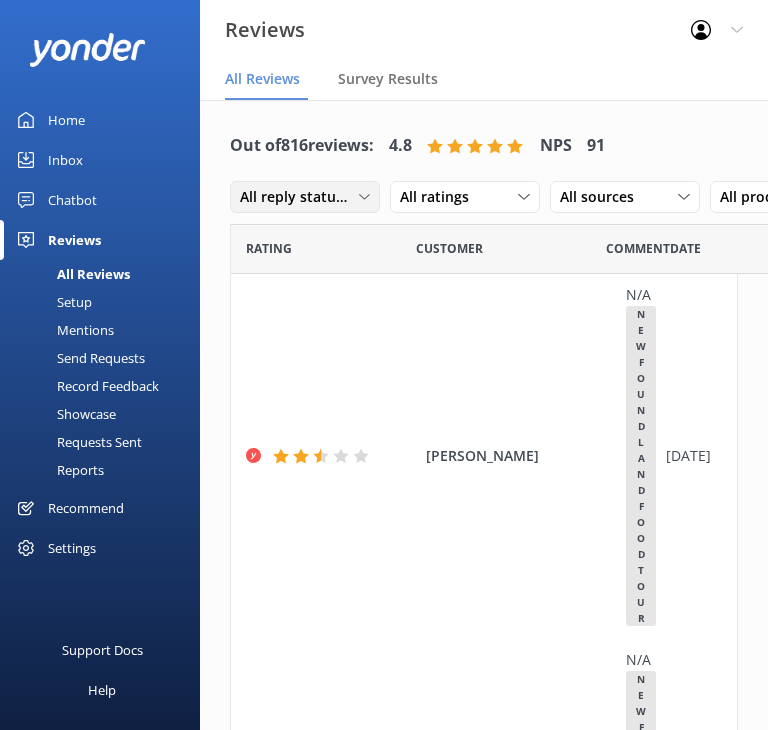 click on "All reply statuses" at bounding box center [299, 197] 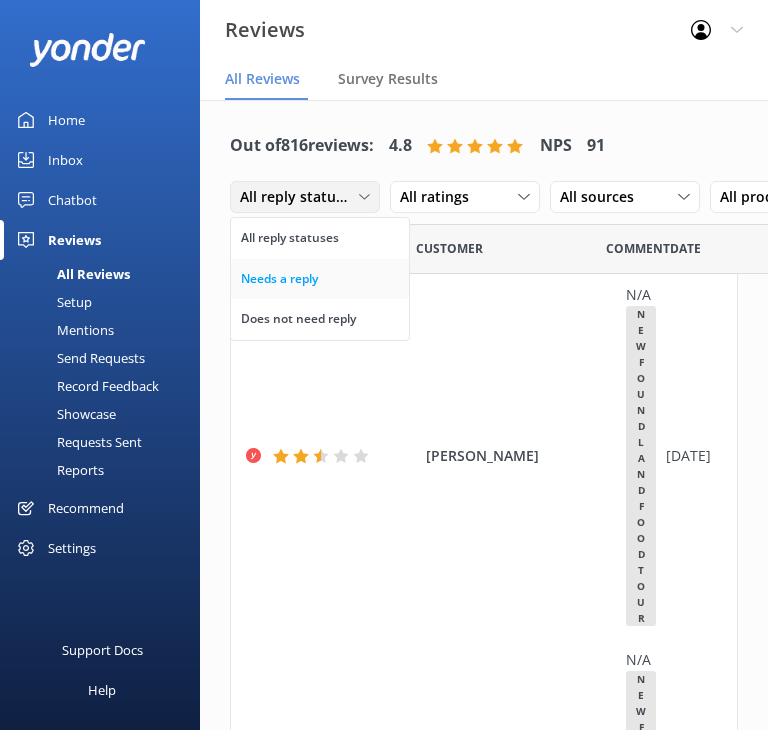 click on "Needs a reply" at bounding box center [320, 279] 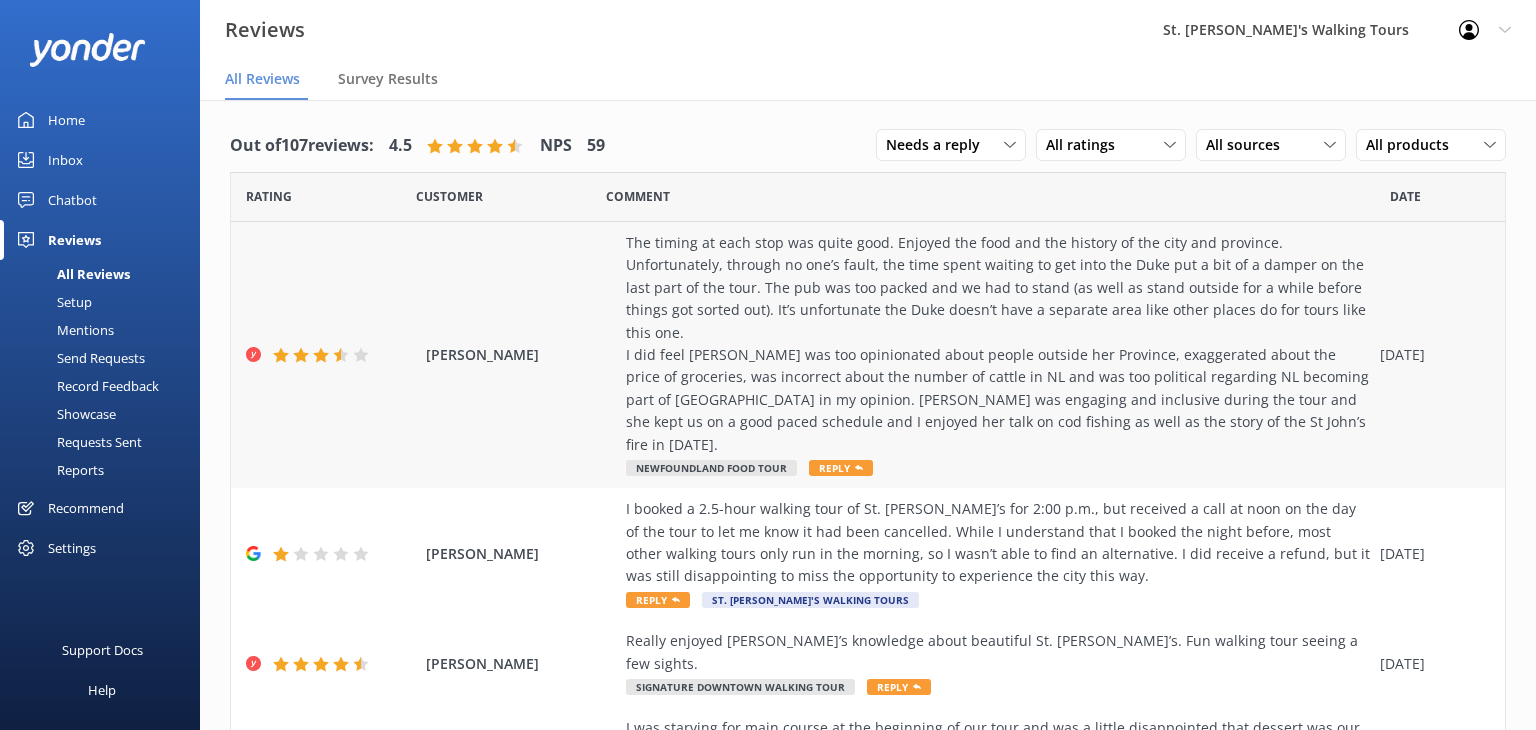 click on "The timing at each stop was quite good. Enjoyed the food and the history of the city and province. Unfortunately, through no one’s fault, the time spent waiting to get into the Duke put a bit of a damper on the last part of the tour. The pub was too packed and we had to stand (as well as stand outside for a while before things got sorted out). It’s unfortunate the Duke doesn’t have a separate area like other places do for tours like this one.
I did feel [PERSON_NAME] was too opinionated about people outside her Province, exaggerated about the price of groceries, was incorrect about the number of cattle in NL and was too political regarding NL becoming part of [GEOGRAPHIC_DATA] in my opinion. [PERSON_NAME] was engaging and inclusive during the tour and she kept us on a good paced schedule and I enjoyed her talk on cod fishing as well as the story of the St John’s fire in [DATE]." at bounding box center (998, 344) 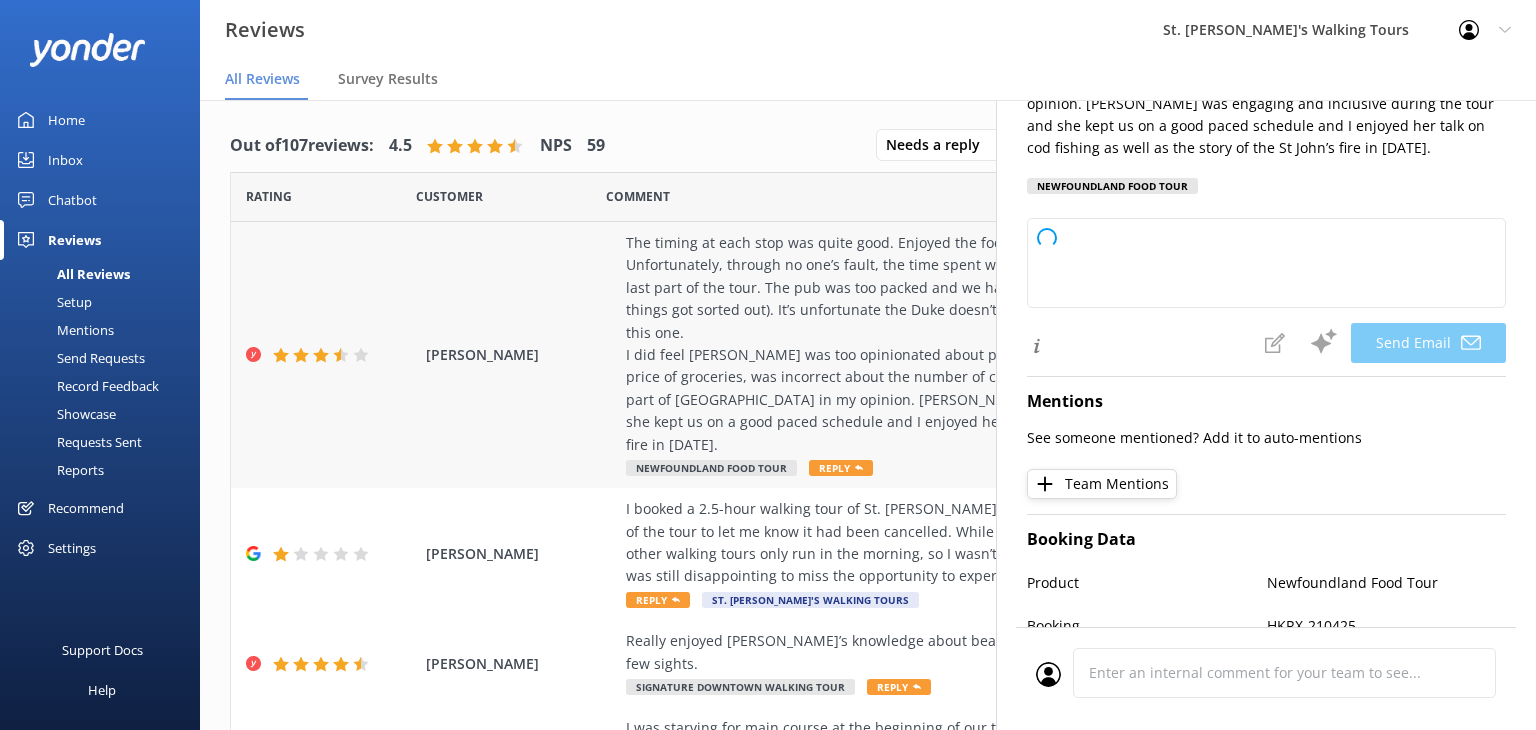scroll, scrollTop: 412, scrollLeft: 0, axis: vertical 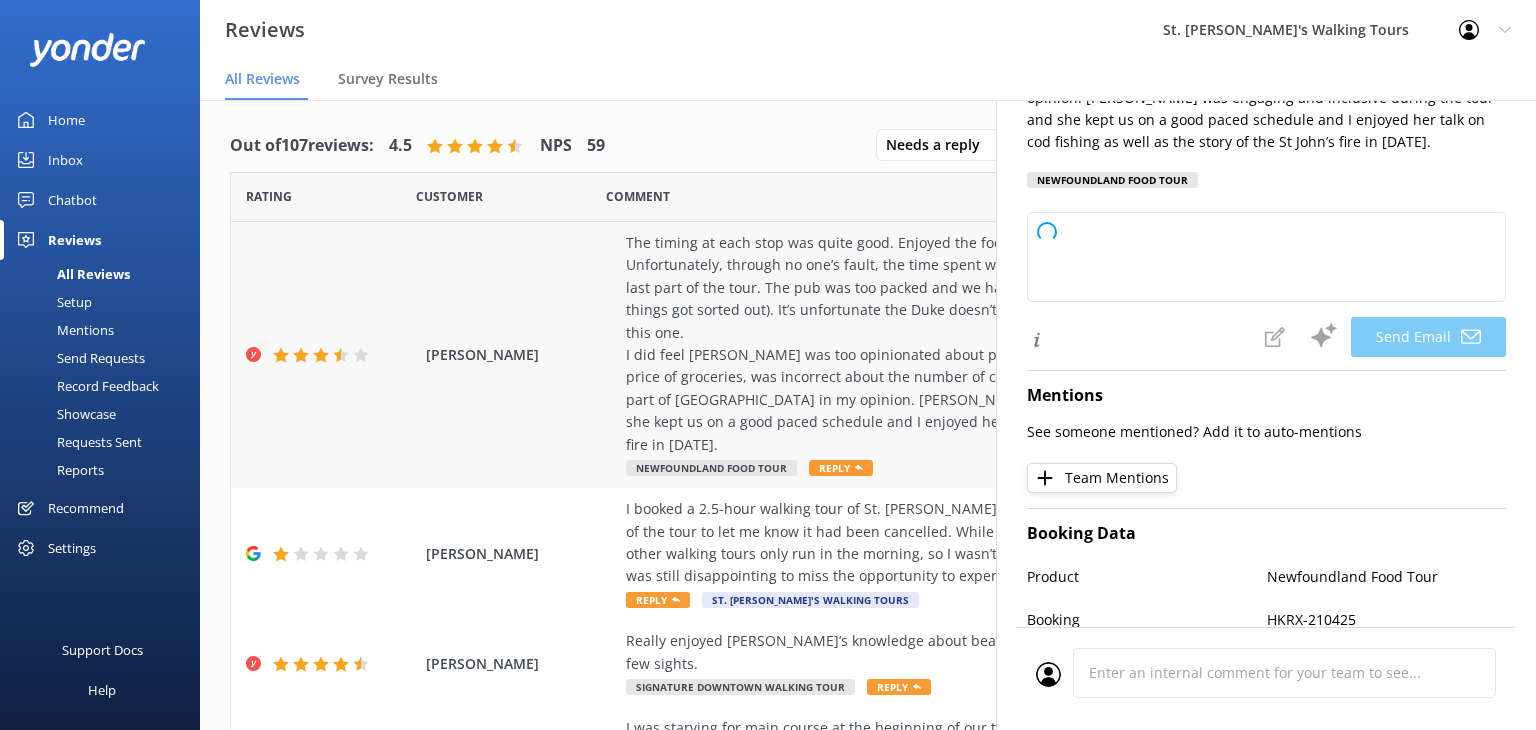 type on "Thank you so much for your detailed feedback, [PERSON_NAME]. We’re glad you enjoyed the timing, food, and historical insights on the tour, and we appreciate your kind words about [PERSON_NAME] engaging style. We’re sorry for the inconvenience at the Duke and will share your suggestions with them to improve the experience for future guests. We also appreciate your comments about the tour commentary and will use your feedback to ensure our guides provide balanced and accurate information. Thank you again for joining us and for helping us improve!" 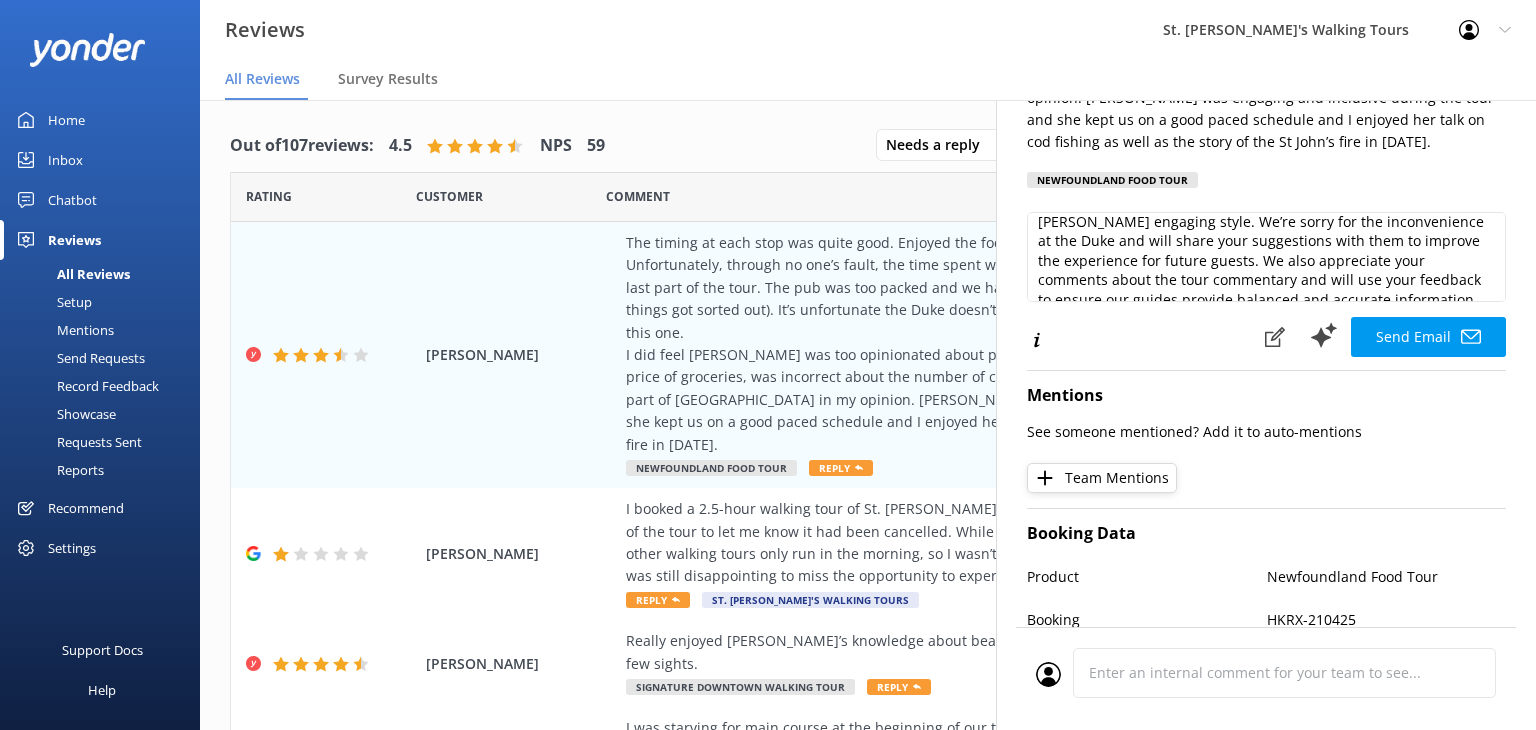 scroll, scrollTop: 75, scrollLeft: 0, axis: vertical 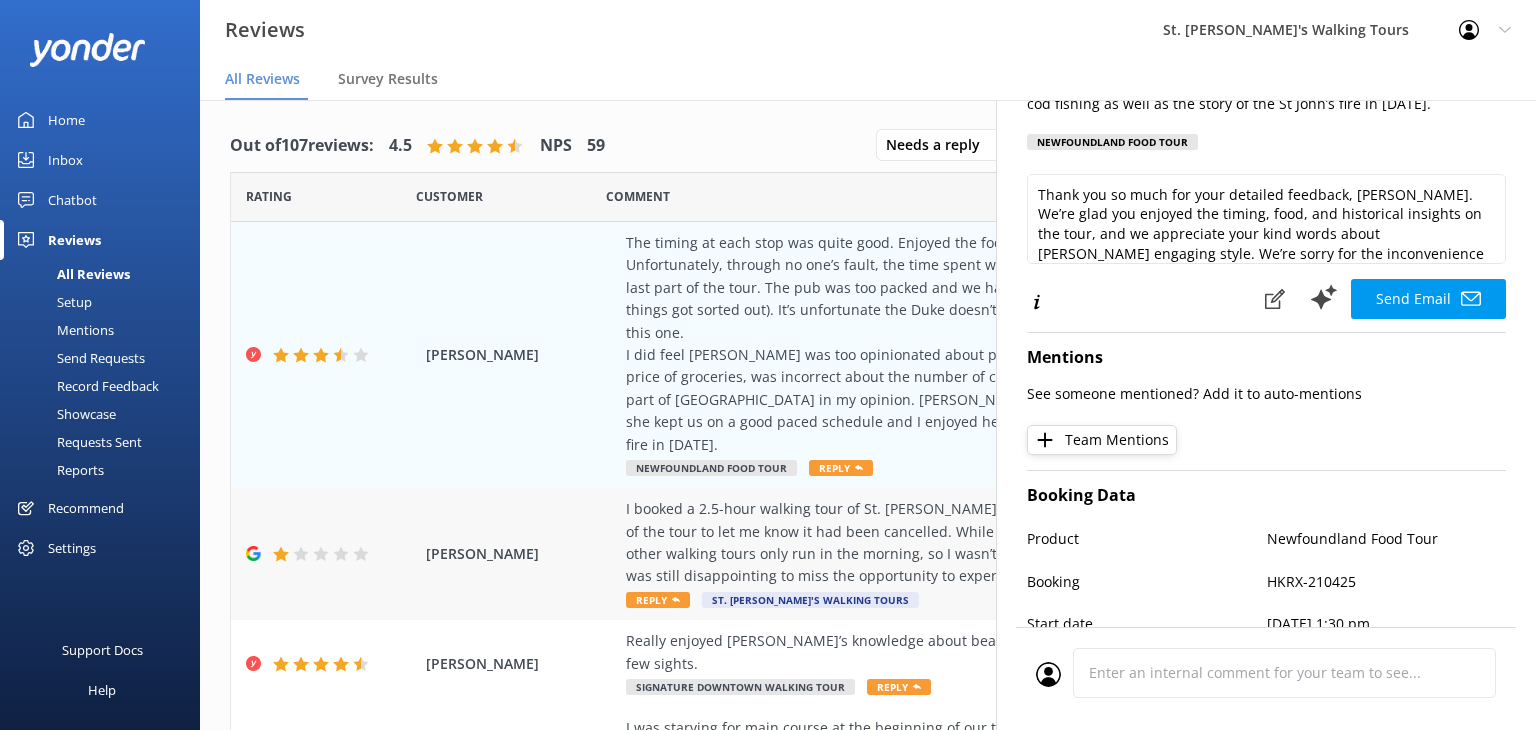 click on "I booked a 2.5-hour walking tour of St. [PERSON_NAME]’s for 2:00 p.m., but received a call at noon on the day of the tour to let me know it had been cancelled. While I understand that I booked the night before, most other walking tours only run in the morning, so I wasn’t able to find an alternative. I did receive a refund, but it was still disappointing to miss the opportunity to experience the city this way." at bounding box center (998, 543) 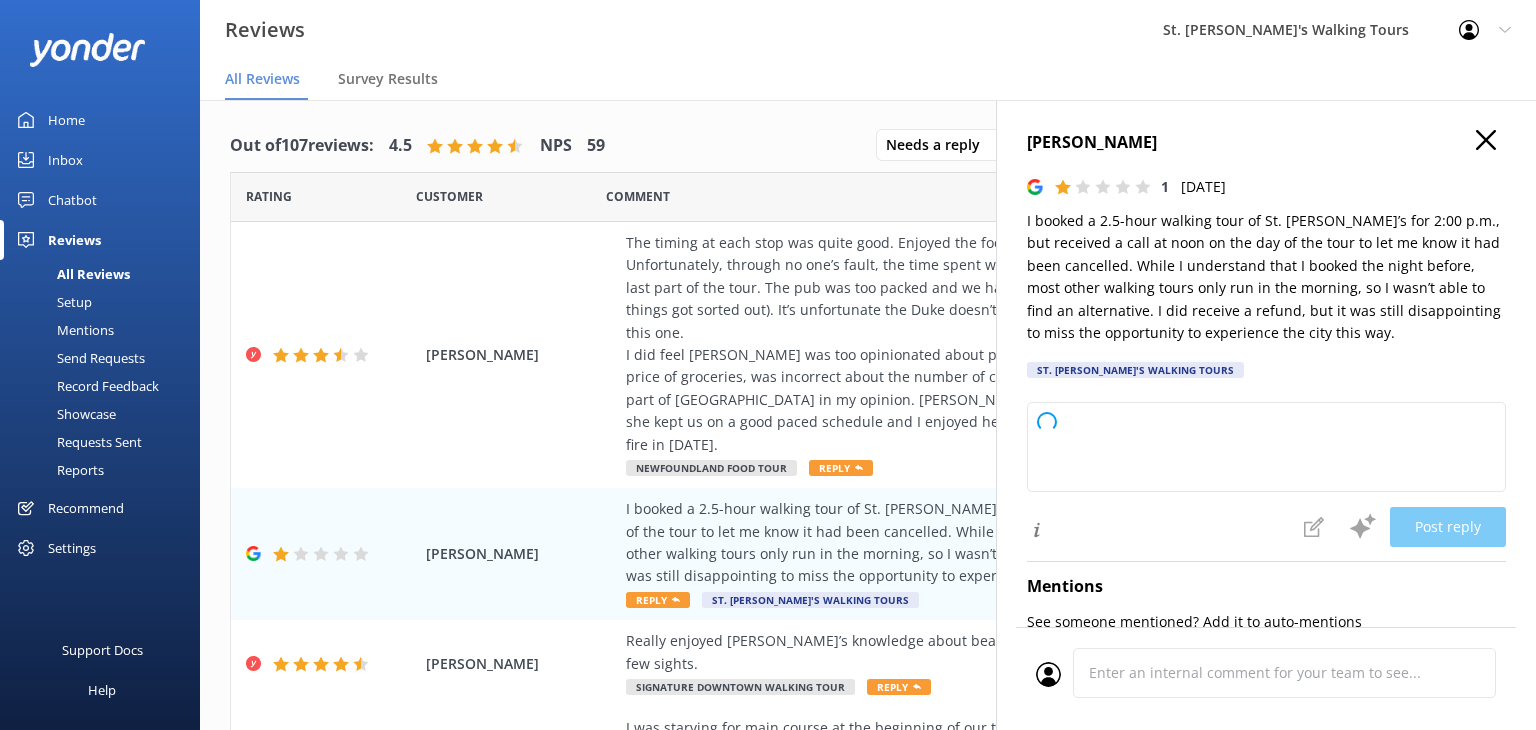 type on "Thank you for your feedback, and we’re very sorry for the disappointment and inconvenience caused by the last-minute cancellation. We understand how frustrating it must have been, especially with limited alternatives available. While we strive to avoid cancellations, sometimes unforeseen circumstances arise. We appreciate your understanding and hope you’ll consider giving us another chance in the future to show you the best of St. [PERSON_NAME]’s." 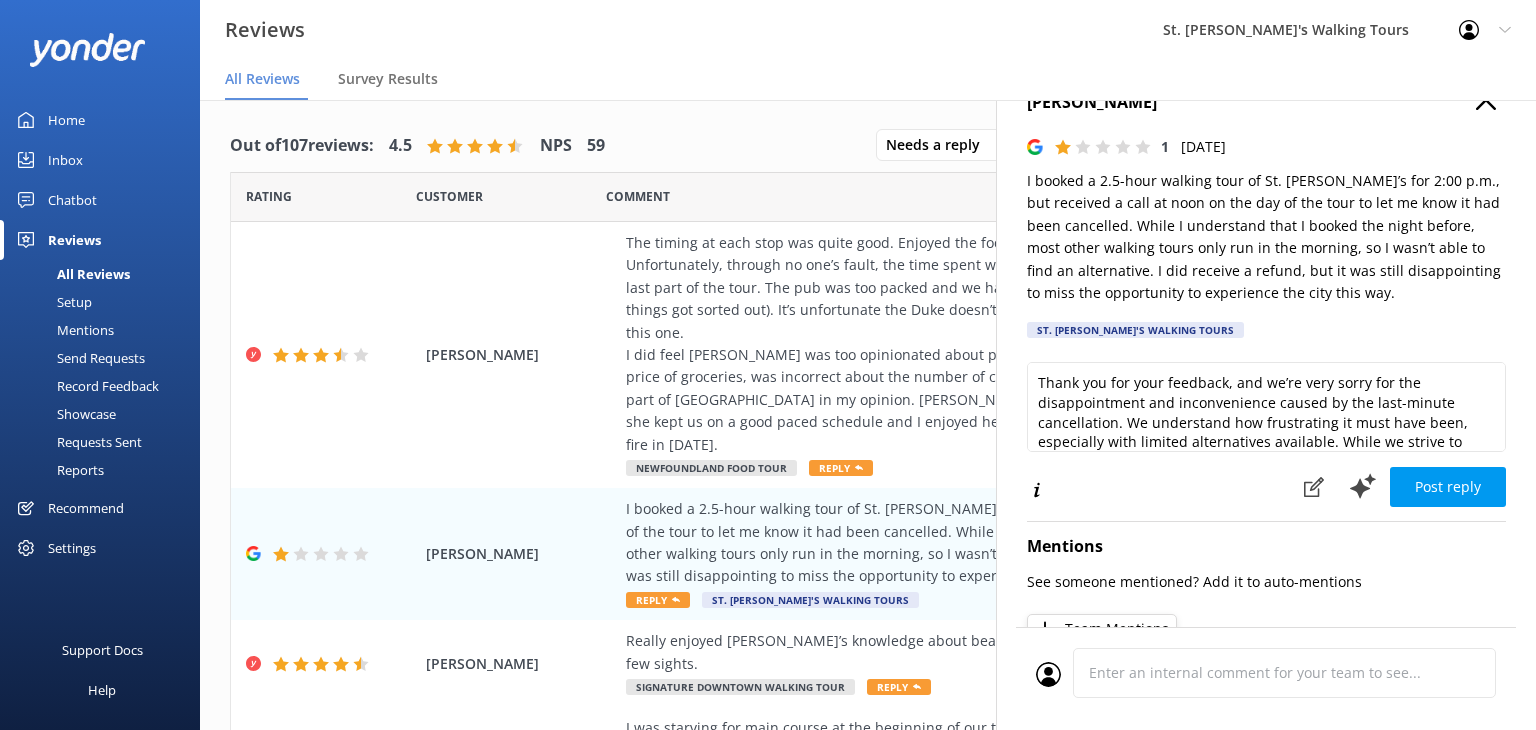 scroll, scrollTop: 47, scrollLeft: 0, axis: vertical 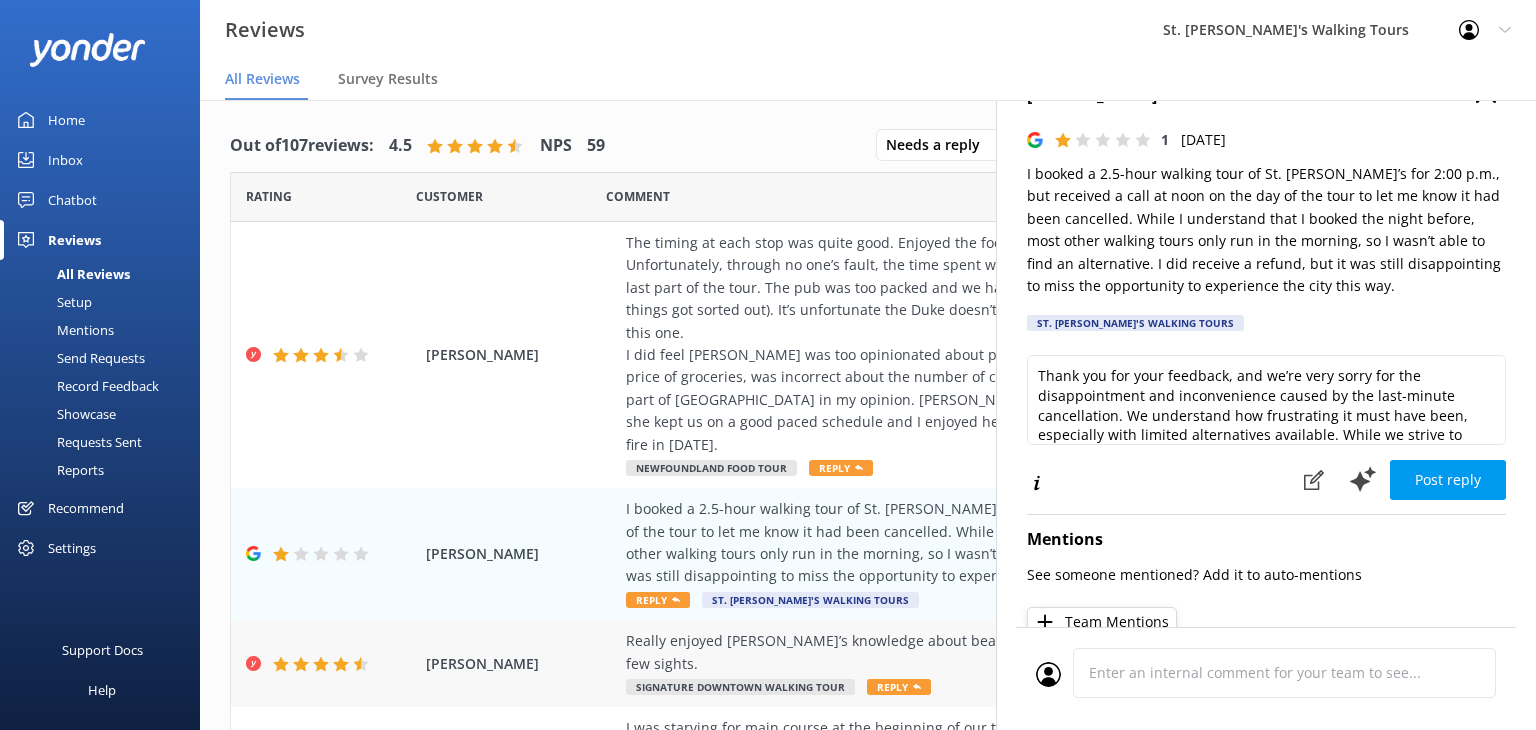 click on "Really enjoyed [PERSON_NAME]’s knowledge about beautiful St. [PERSON_NAME]’s. Fun walking tour seeing a few sights." at bounding box center (998, 652) 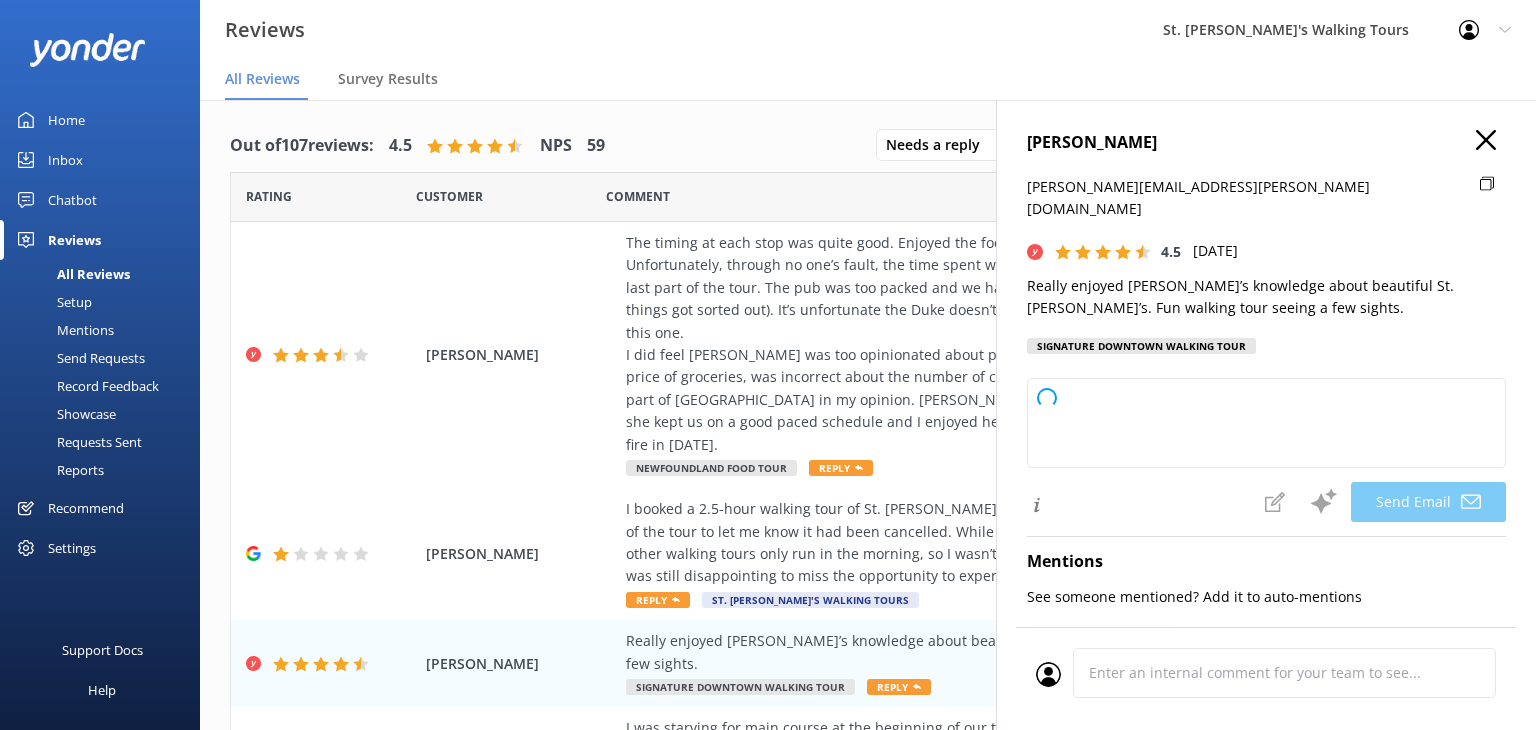 type on "Thank you so much for your kind words, [PERSON_NAME]! We're delighted to hear you enjoyed your walking tour with [PERSON_NAME] and exploring beautiful [GEOGRAPHIC_DATA][PERSON_NAME]. We hope to welcome you back again soon!" 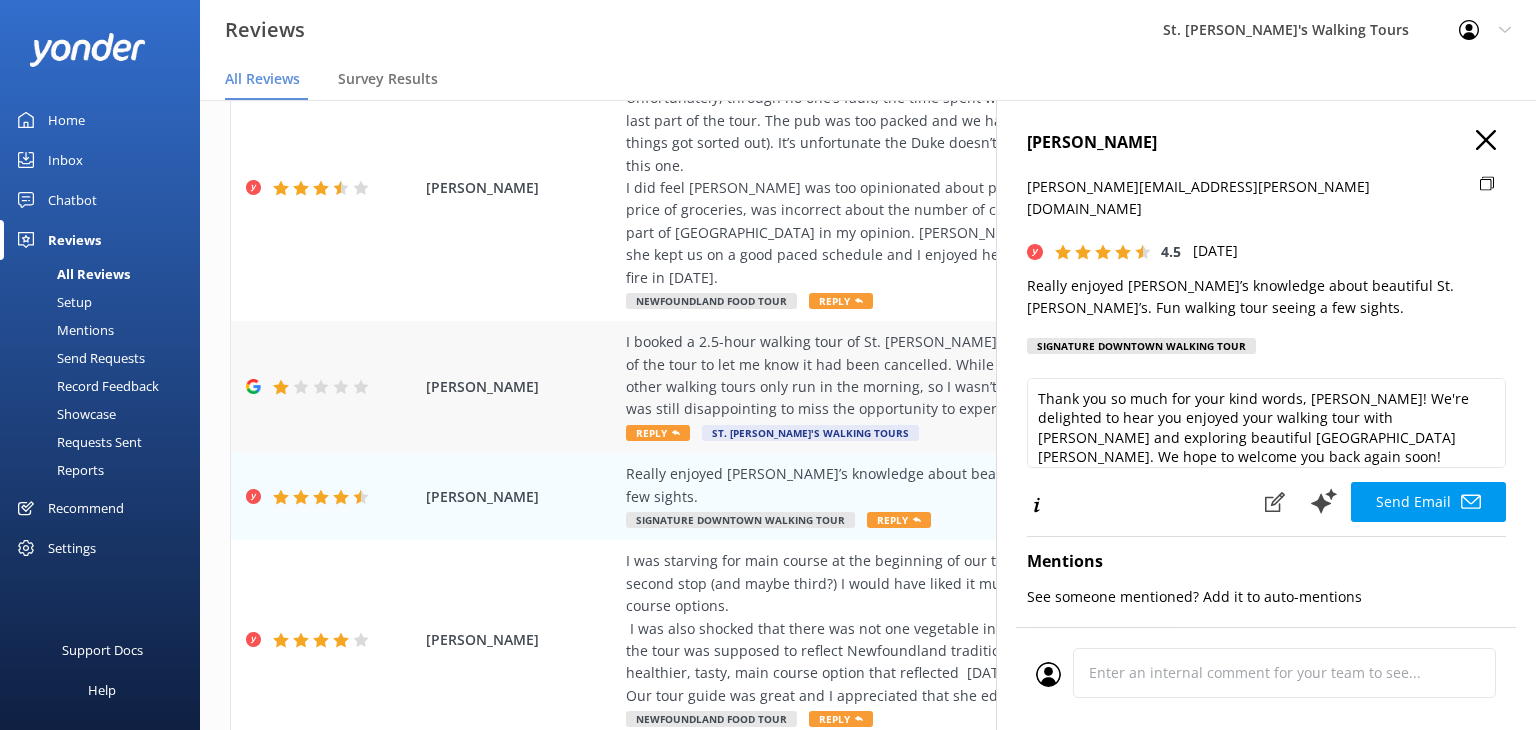 scroll, scrollTop: 168, scrollLeft: 0, axis: vertical 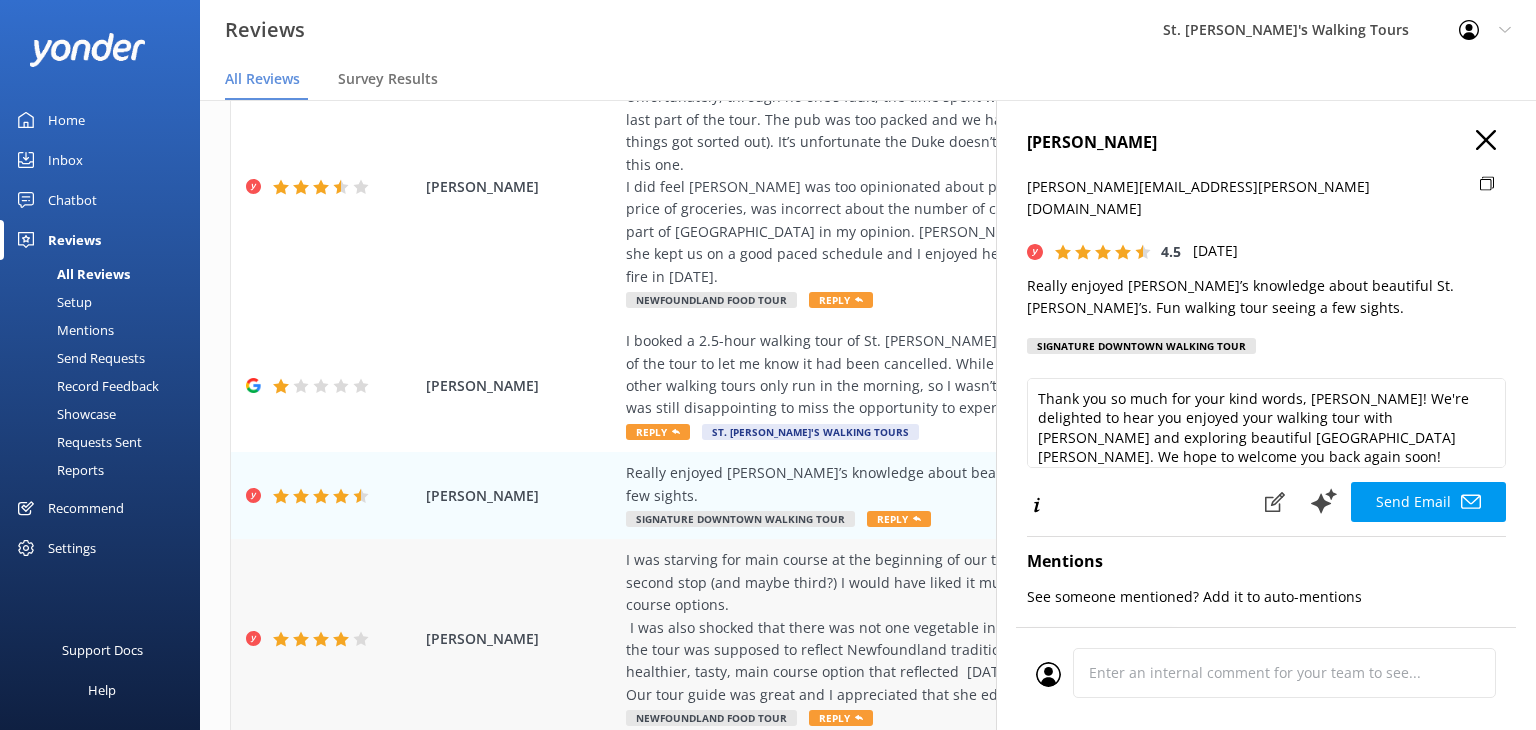 click on "I was starving for main course at the beginning of our tour and was a little disappointed that dessert was our second stop (and maybe third?) I would have liked it much better if the sweets came AFTER we ate our main course options.
I was also shocked that there was not one vegetable in anything we ate! Everything was a brown carb! I realize the tour was supposed to reflect Newfoundland traditional foods, but I feel there should have been one healthier, tasty, main course option that reflected  [DATE] food options in [GEOGRAPHIC_DATA].
Our tour guide was great and I appreciated that she educated  us in other things besides just food." at bounding box center (998, 627) 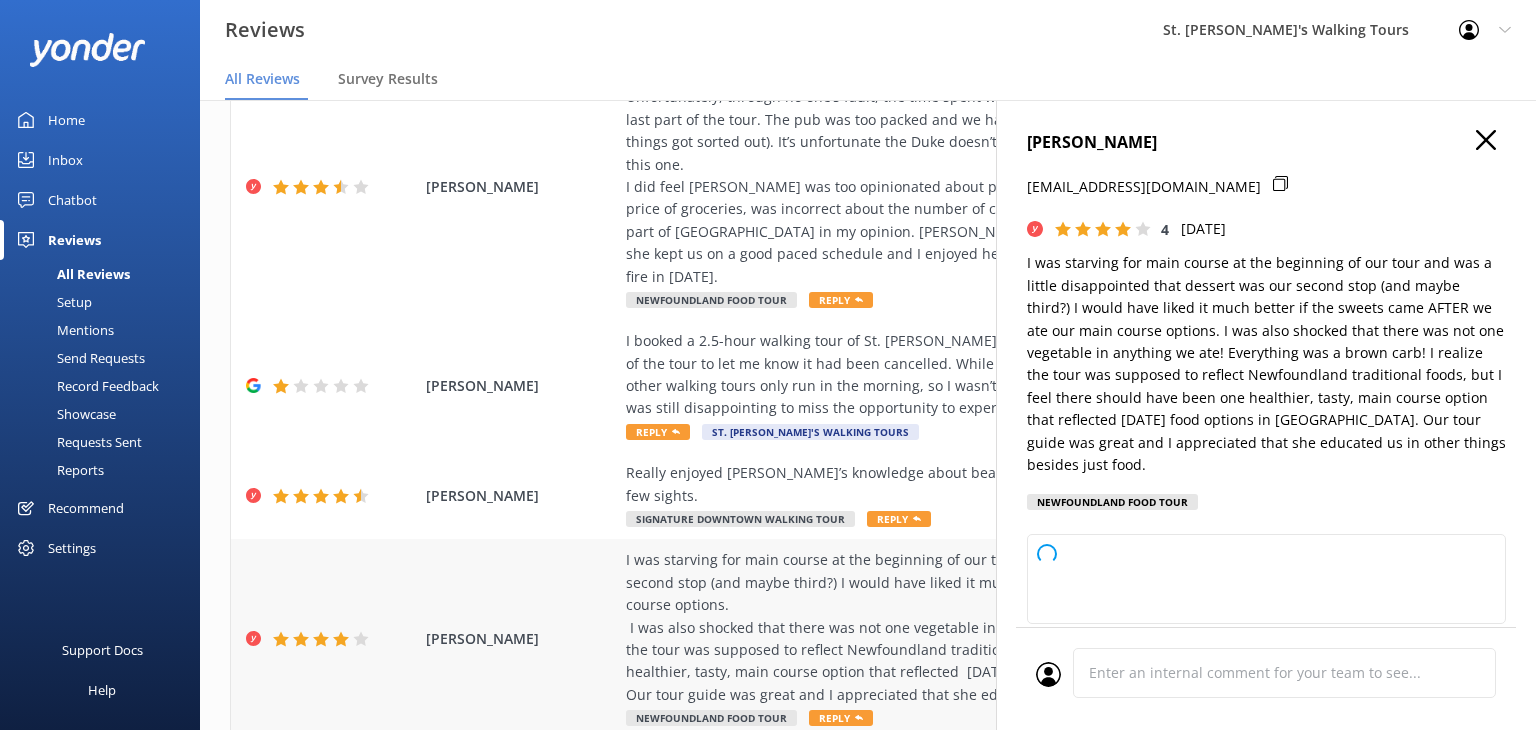 type on "Hi [PERSON_NAME],
Thank you so much for your thoughtful feedback and for joining our tour! We appreciate your suggestions about the order of tastings and including more vegetable options—your comments help us improve future experiences. We’re glad to hear you enjoyed your guide and the stories along the way. We hope to welcome you again soon!
Best wishes,
The [Your Company Name] Team" 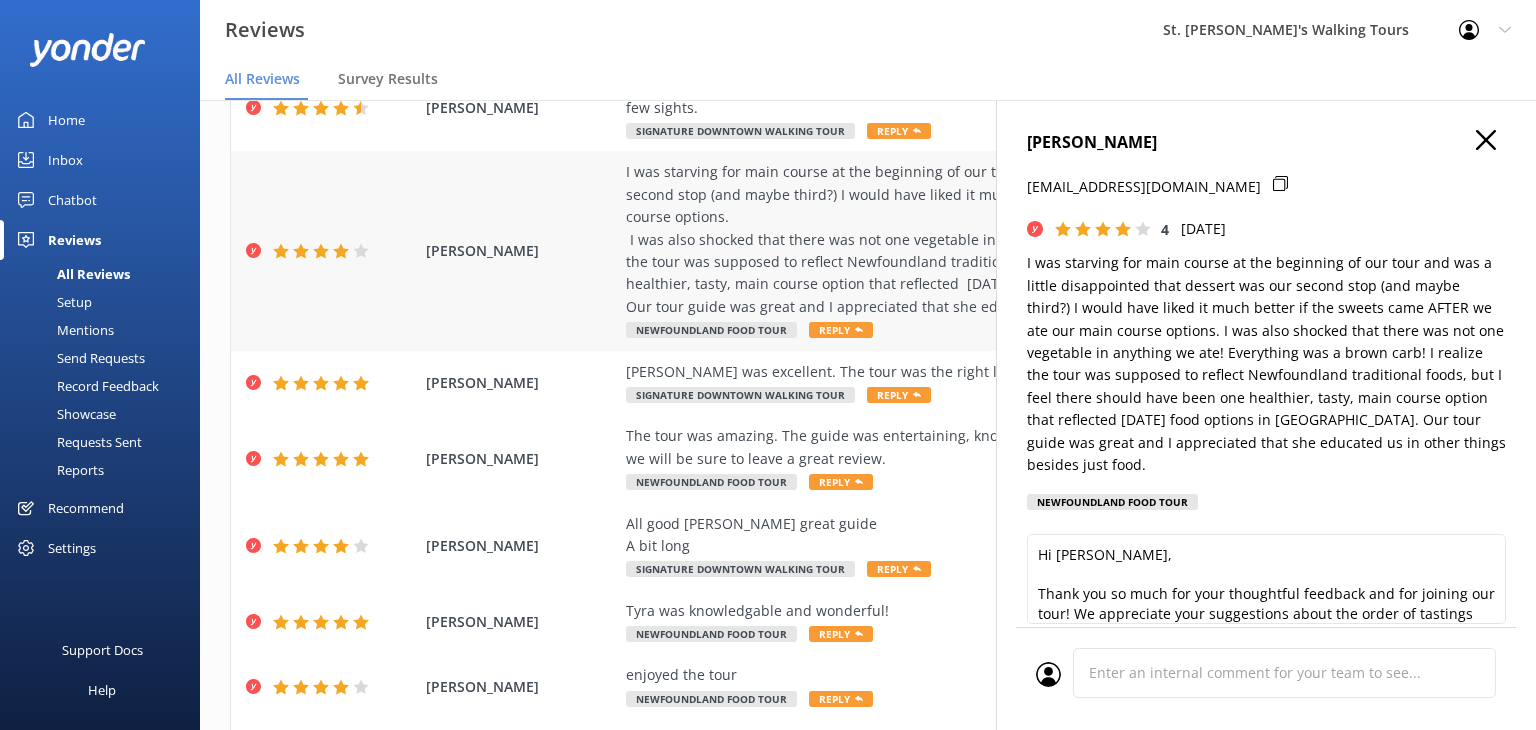 scroll, scrollTop: 609, scrollLeft: 0, axis: vertical 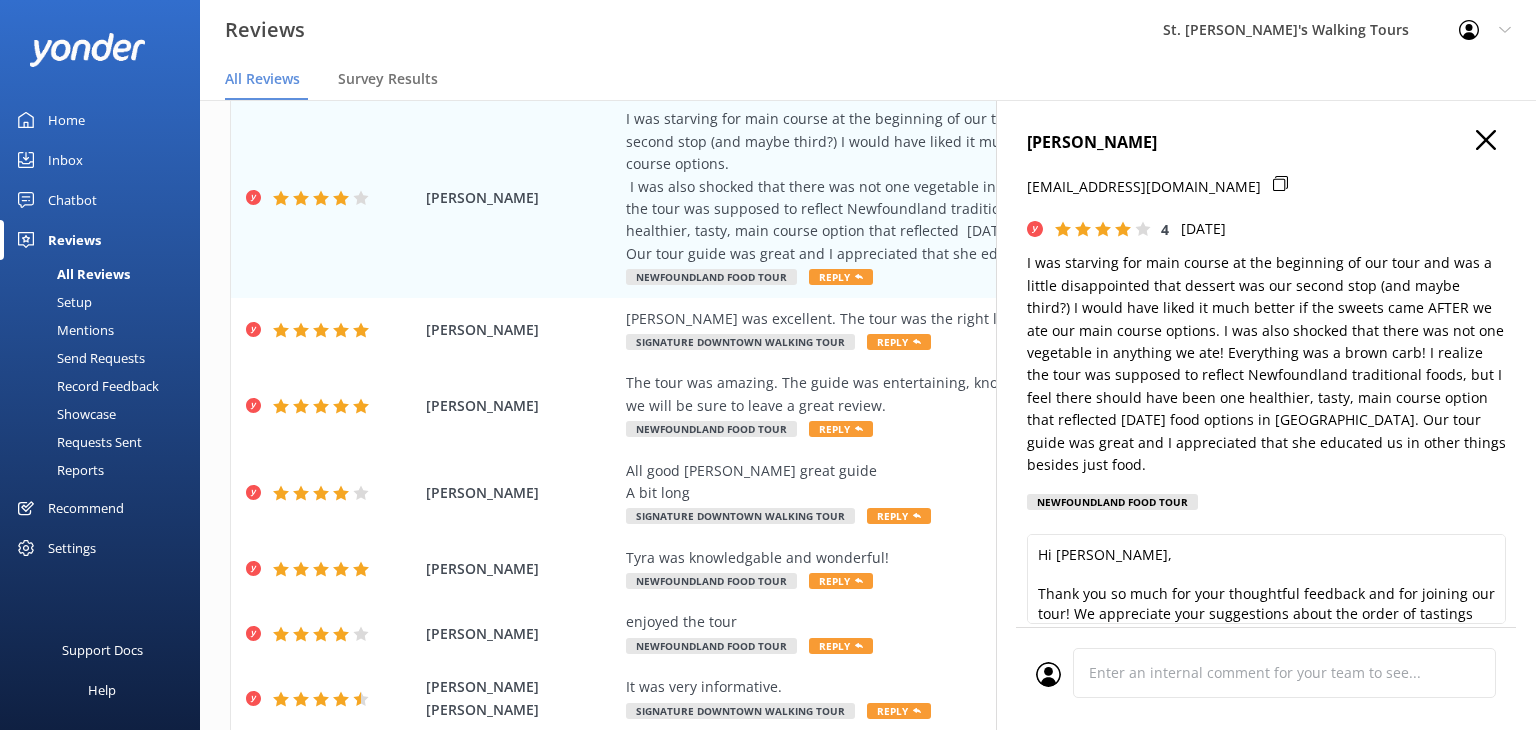 click 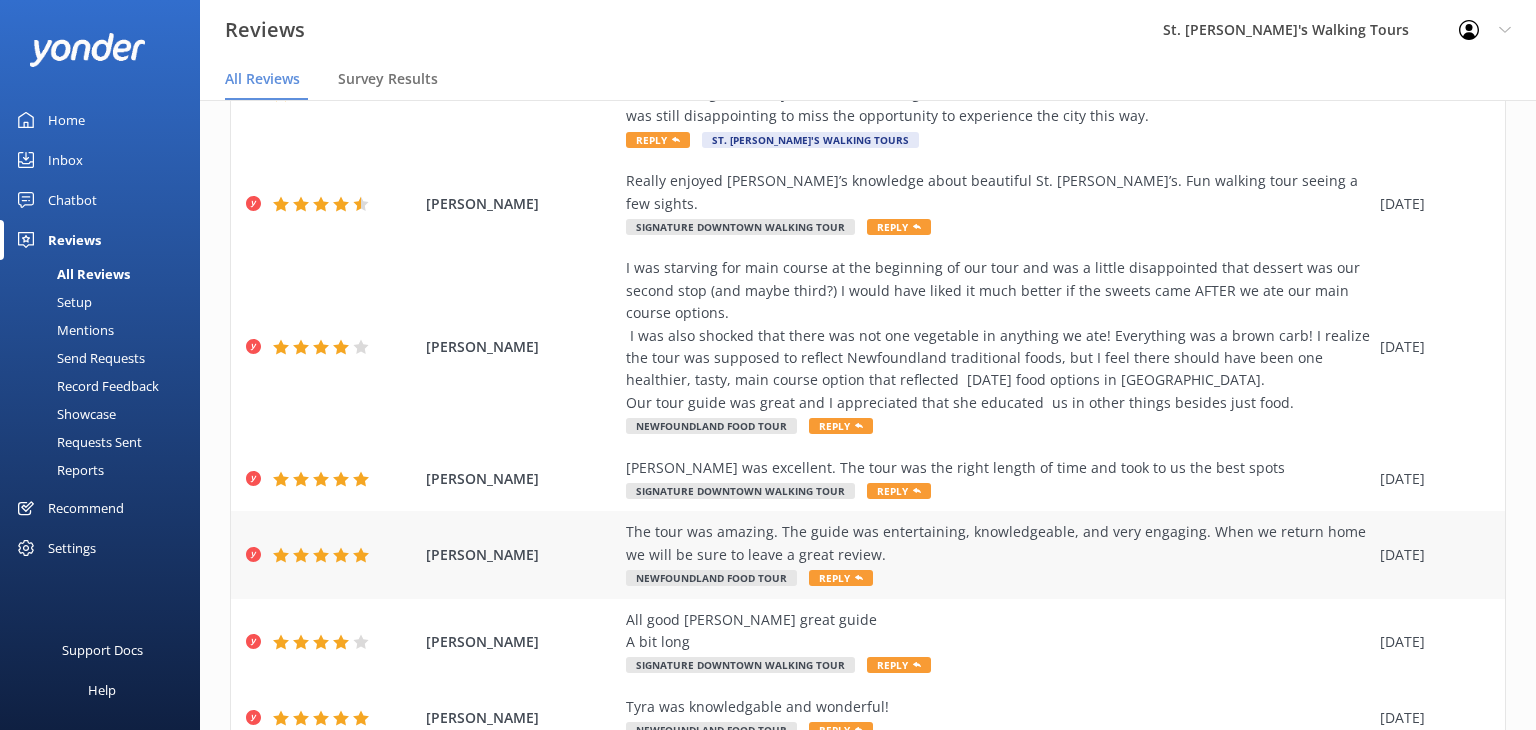 scroll, scrollTop: 460, scrollLeft: 0, axis: vertical 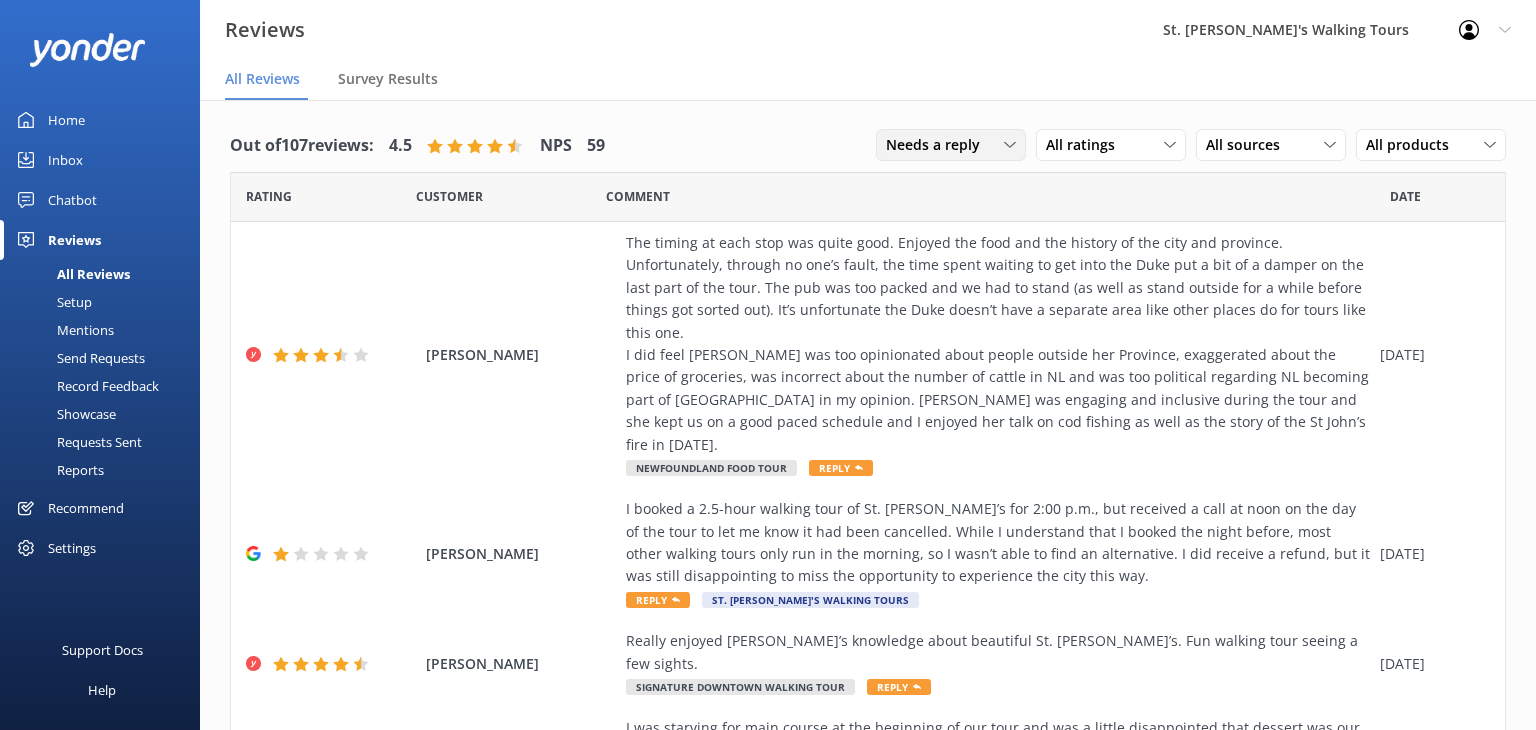 click on "Needs a reply All reply statuses Needs a reply Does not need reply" at bounding box center (951, 145) 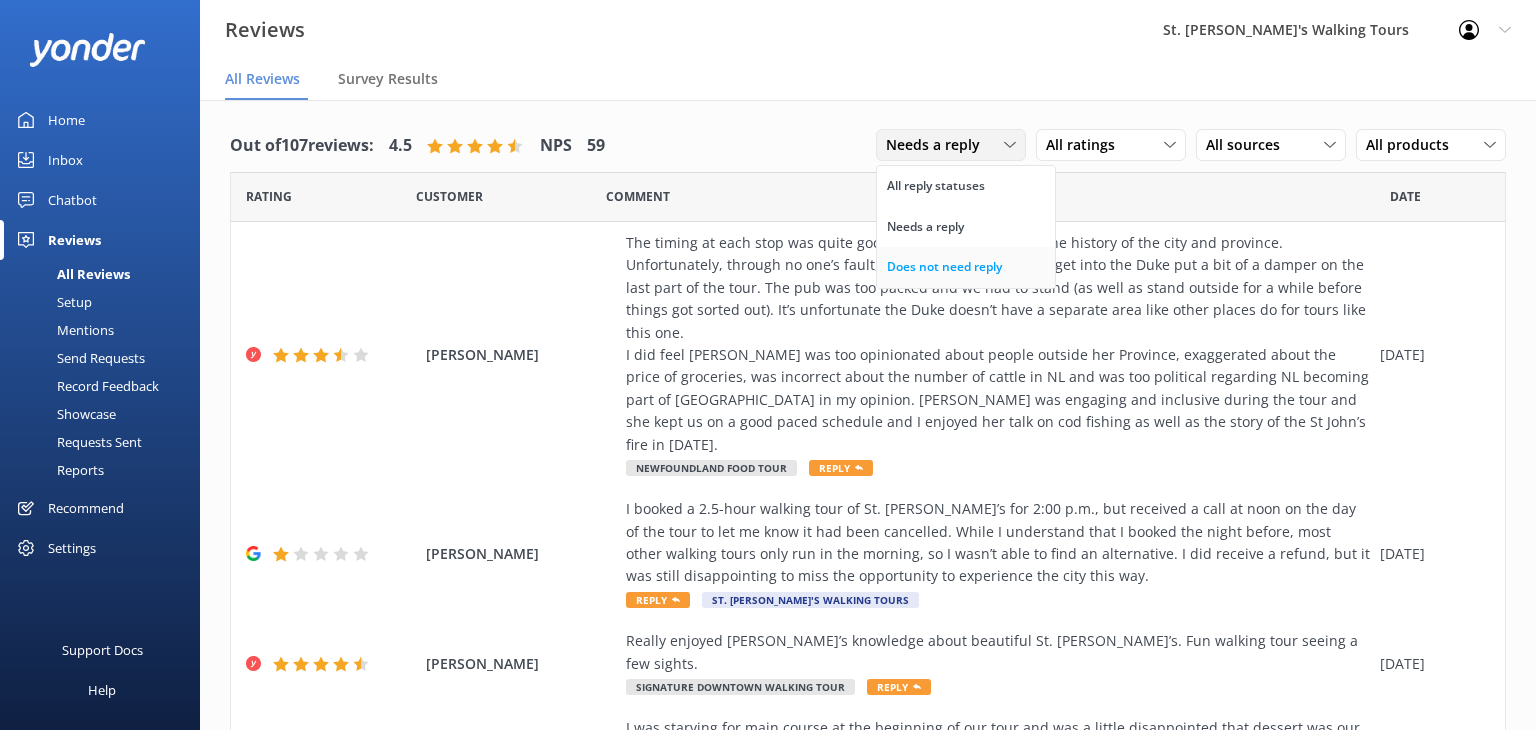 click on "Does not need reply" at bounding box center (944, 267) 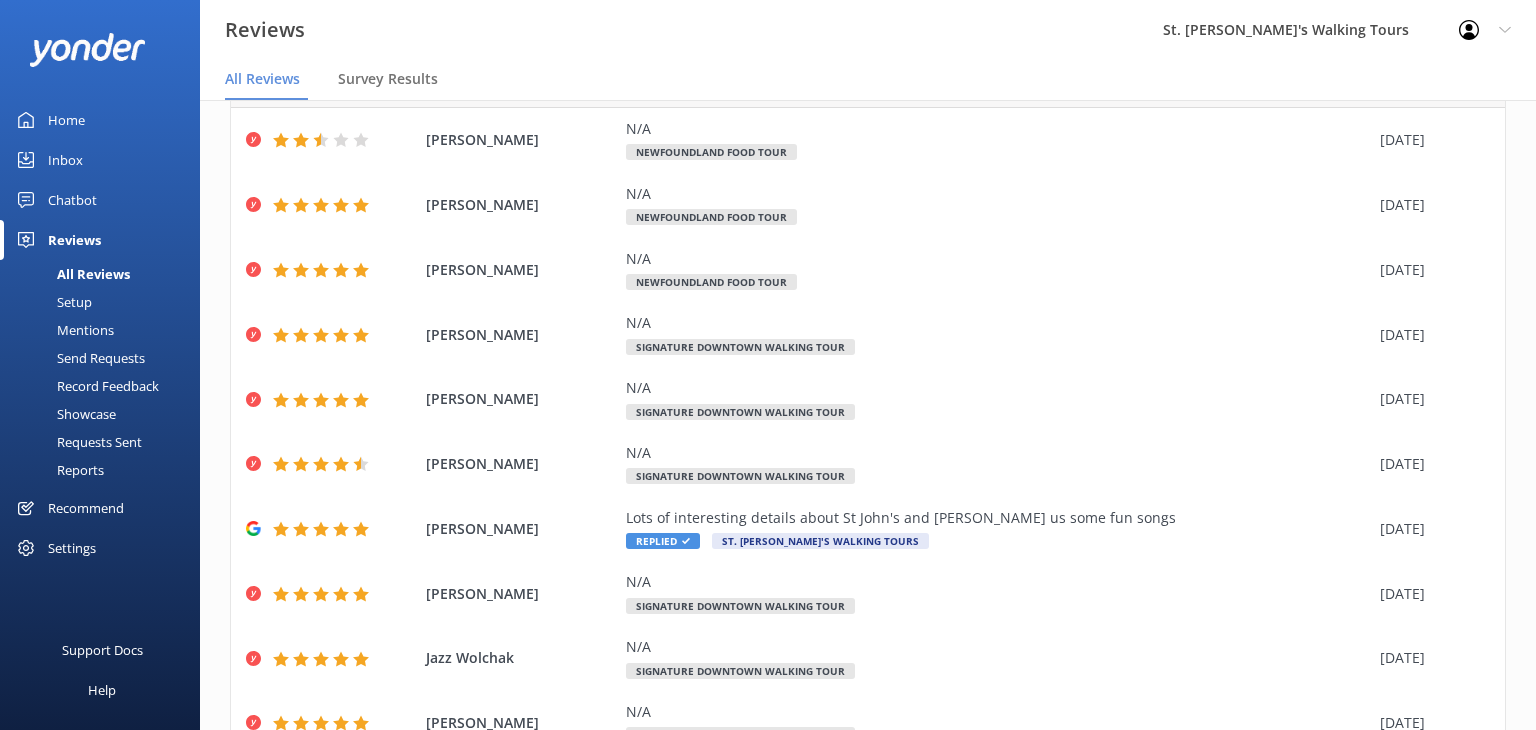 scroll, scrollTop: 0, scrollLeft: 0, axis: both 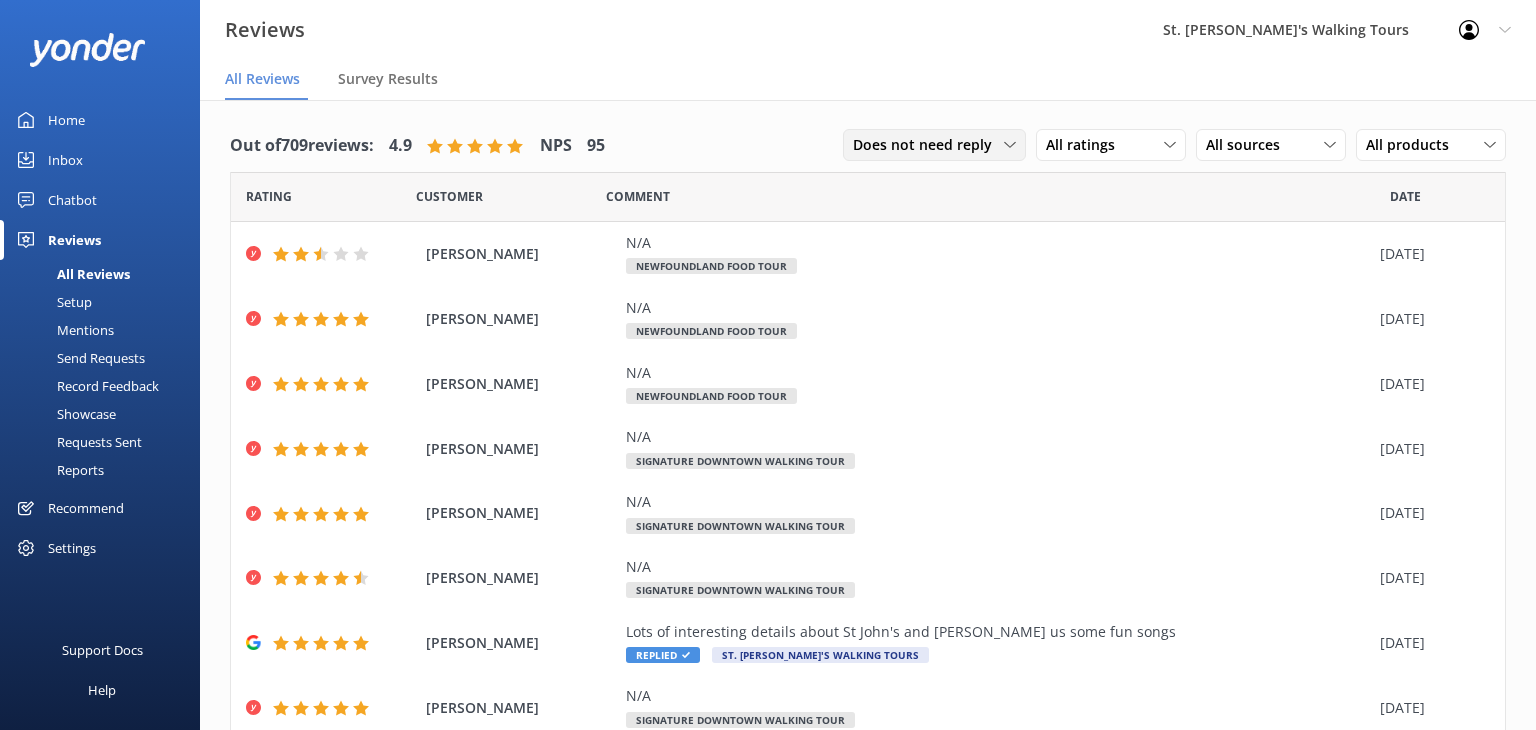 click 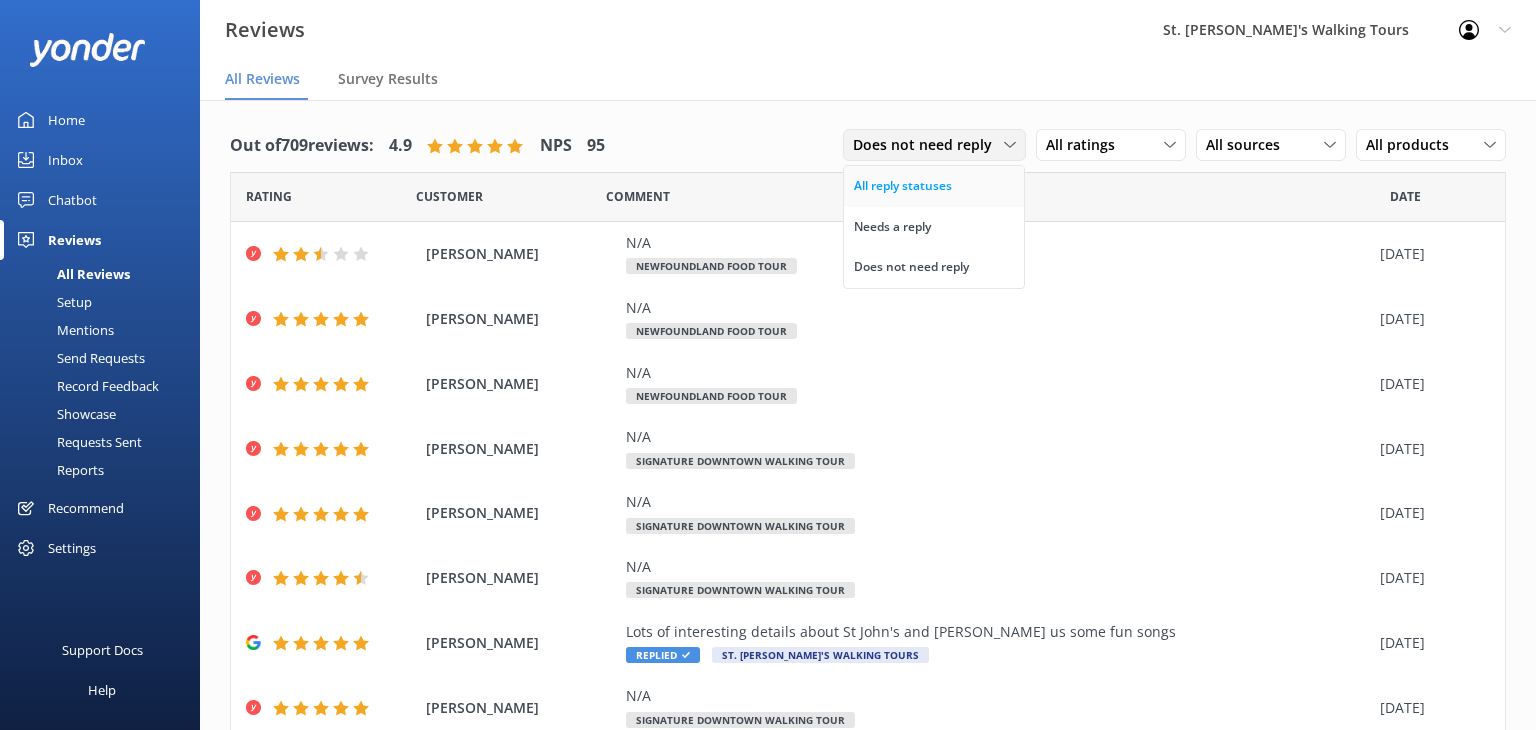 click on "All reply statuses" at bounding box center (934, 186) 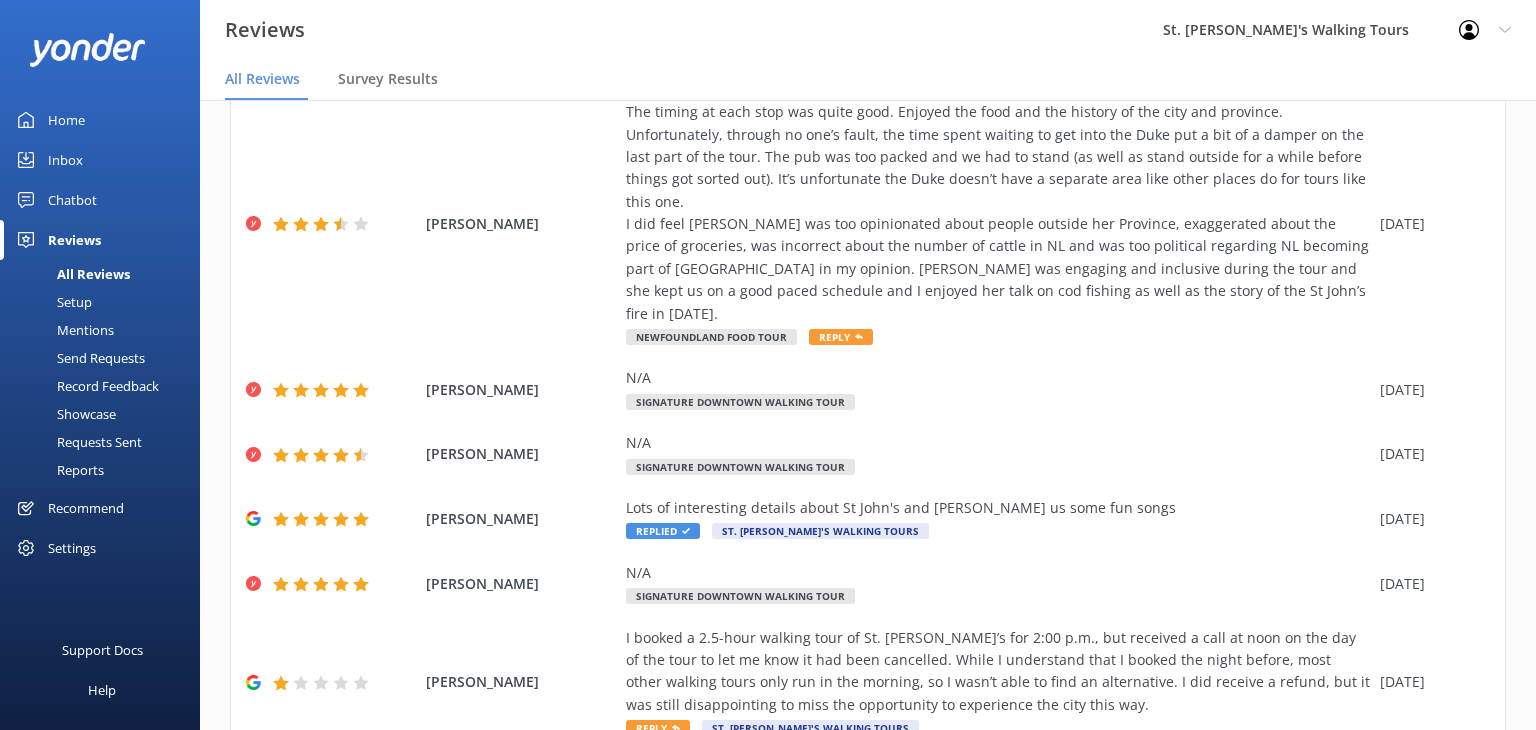 scroll, scrollTop: 0, scrollLeft: 0, axis: both 